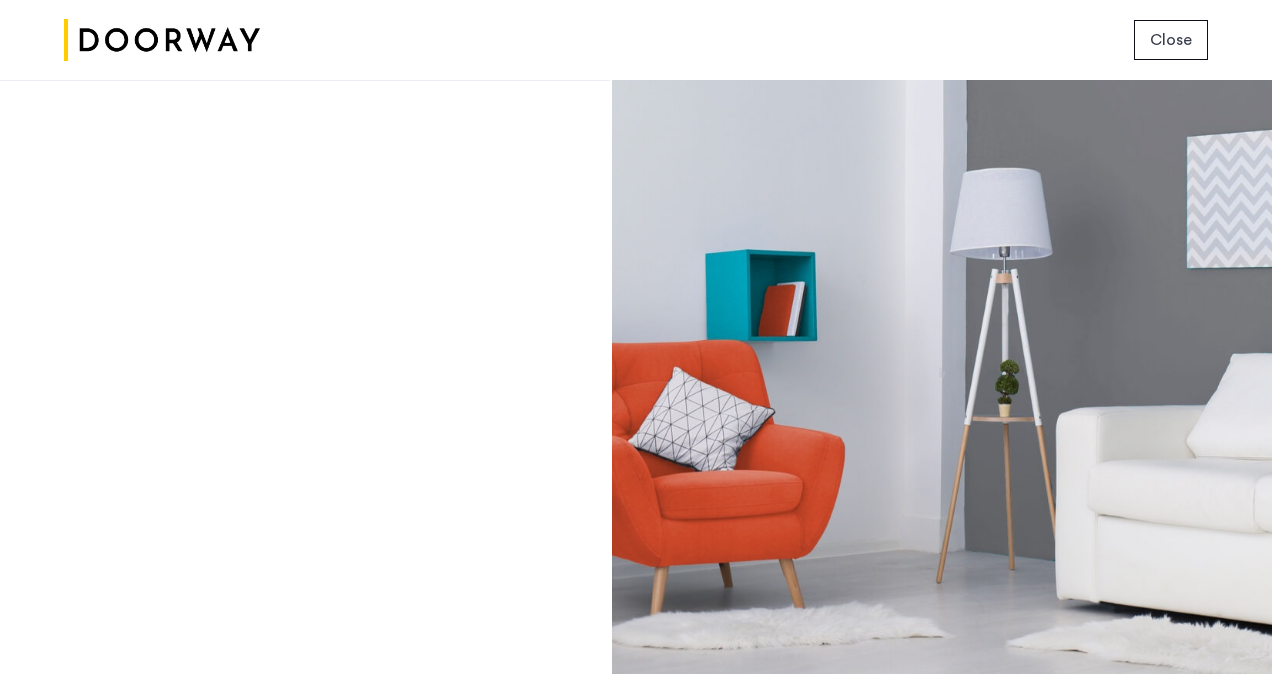 scroll, scrollTop: 0, scrollLeft: 0, axis: both 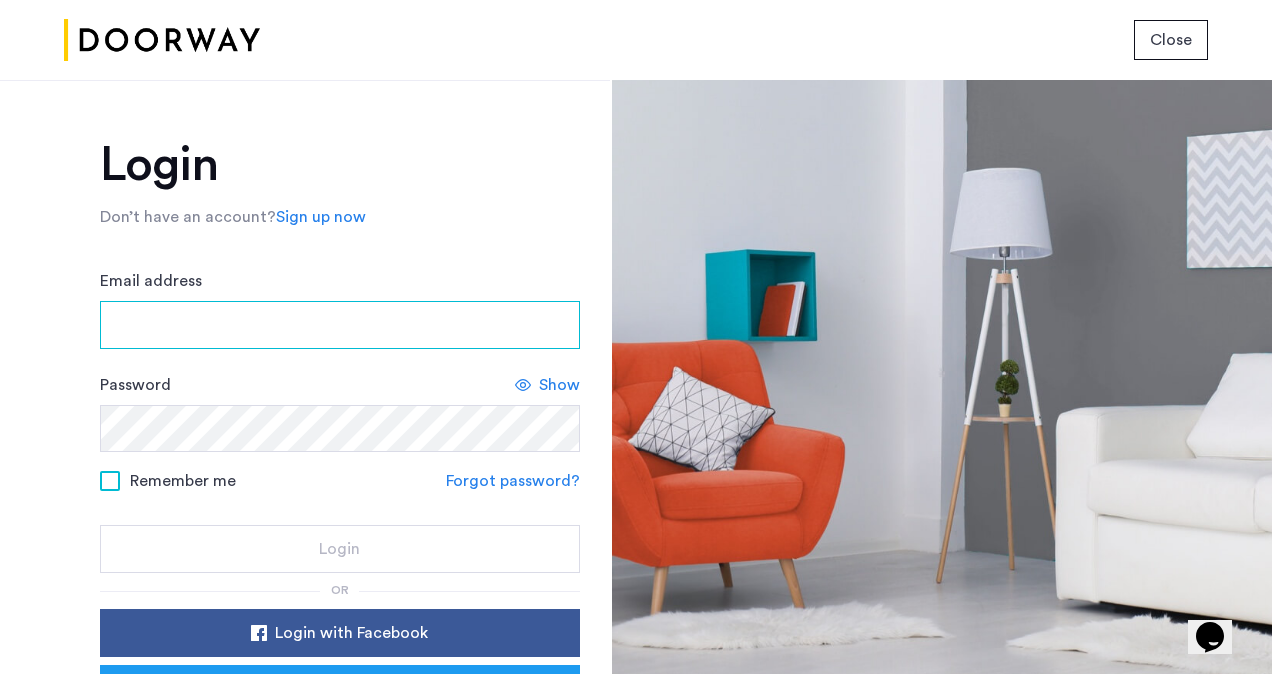 click on "Email address" at bounding box center [340, 325] 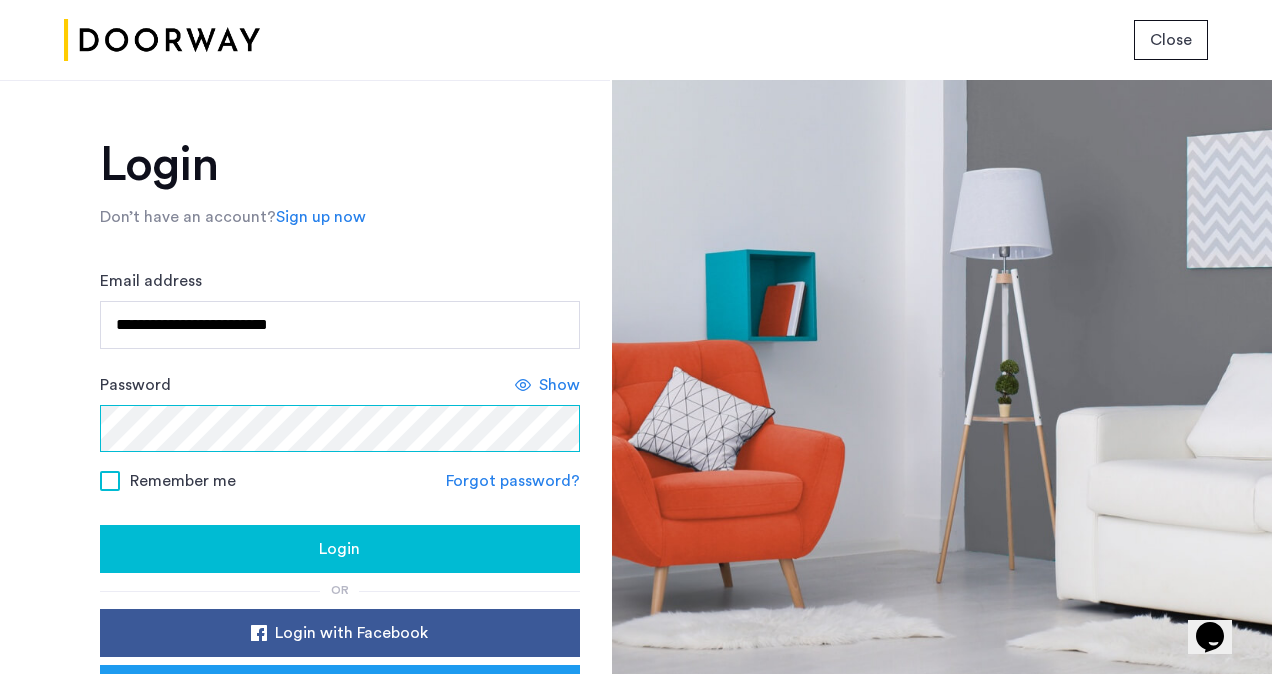 click on "Login" 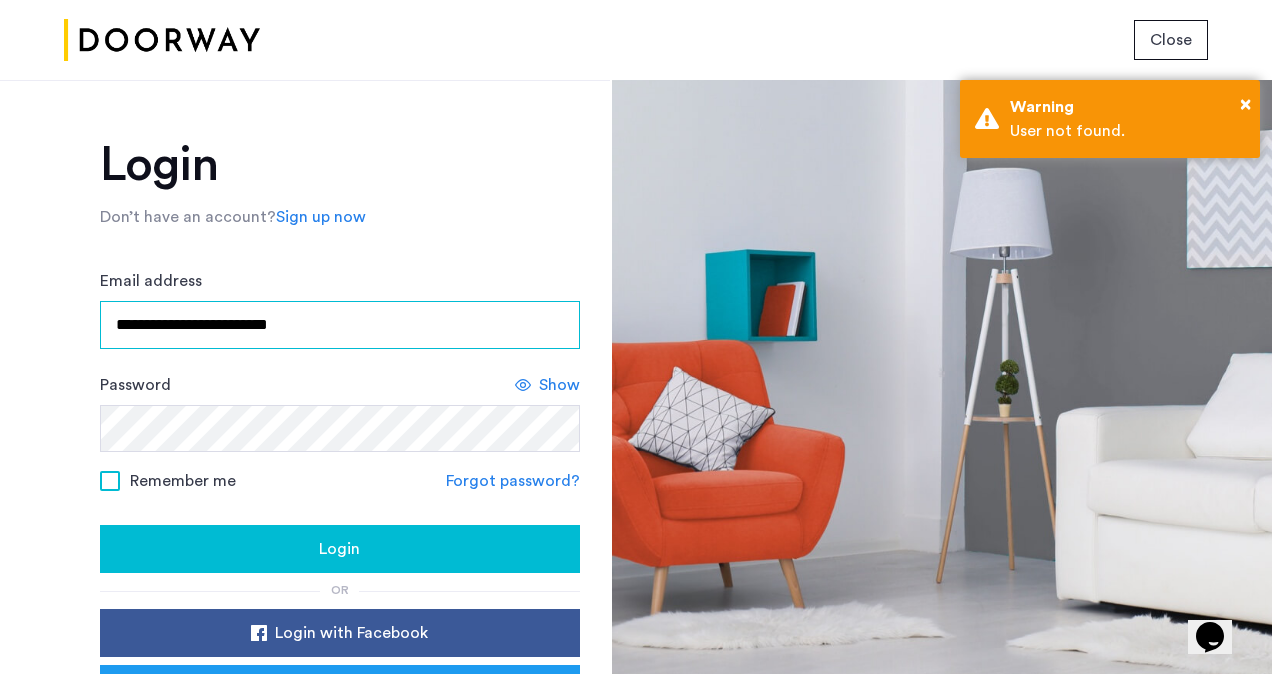 click on "**********" at bounding box center (340, 325) 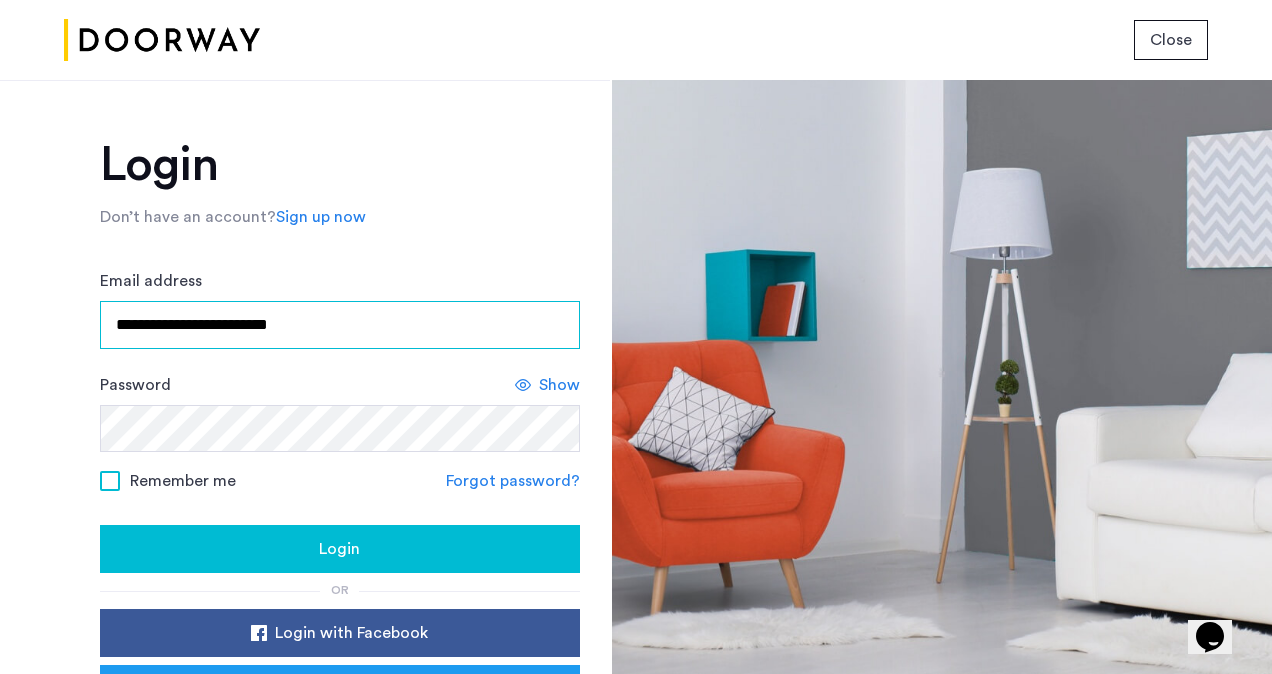 drag, startPoint x: 410, startPoint y: 315, endPoint x: 47, endPoint y: 288, distance: 364.00275 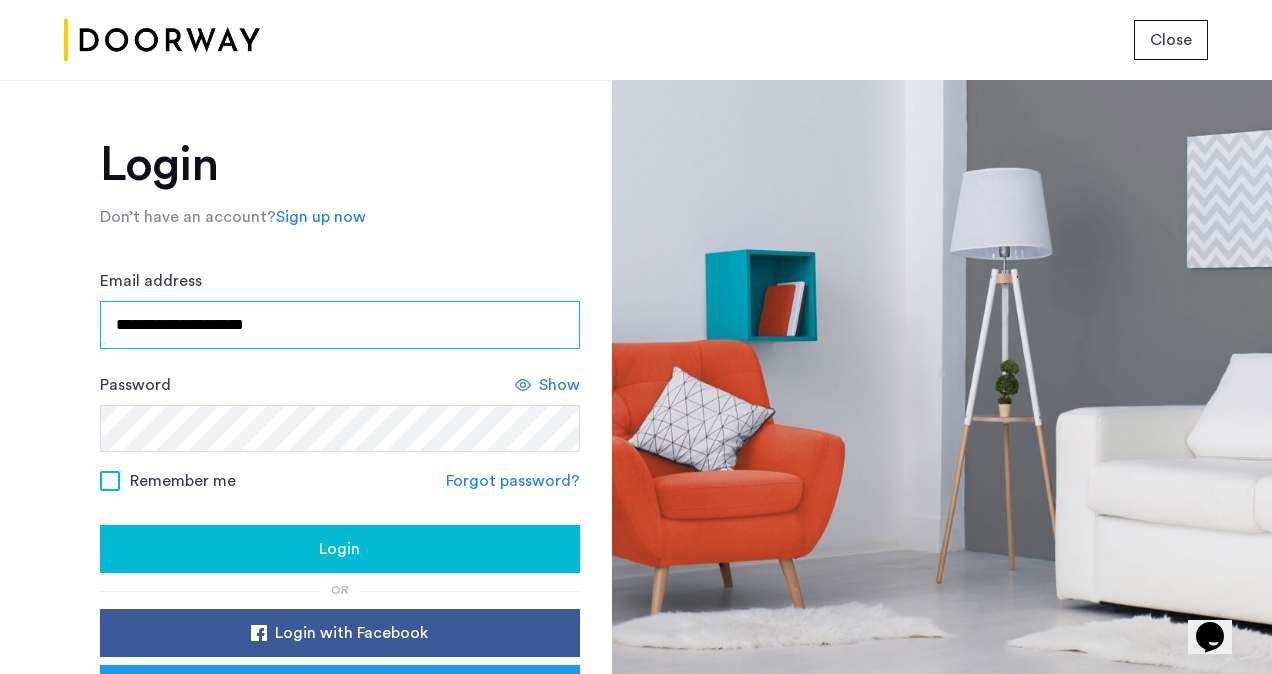 type on "**********" 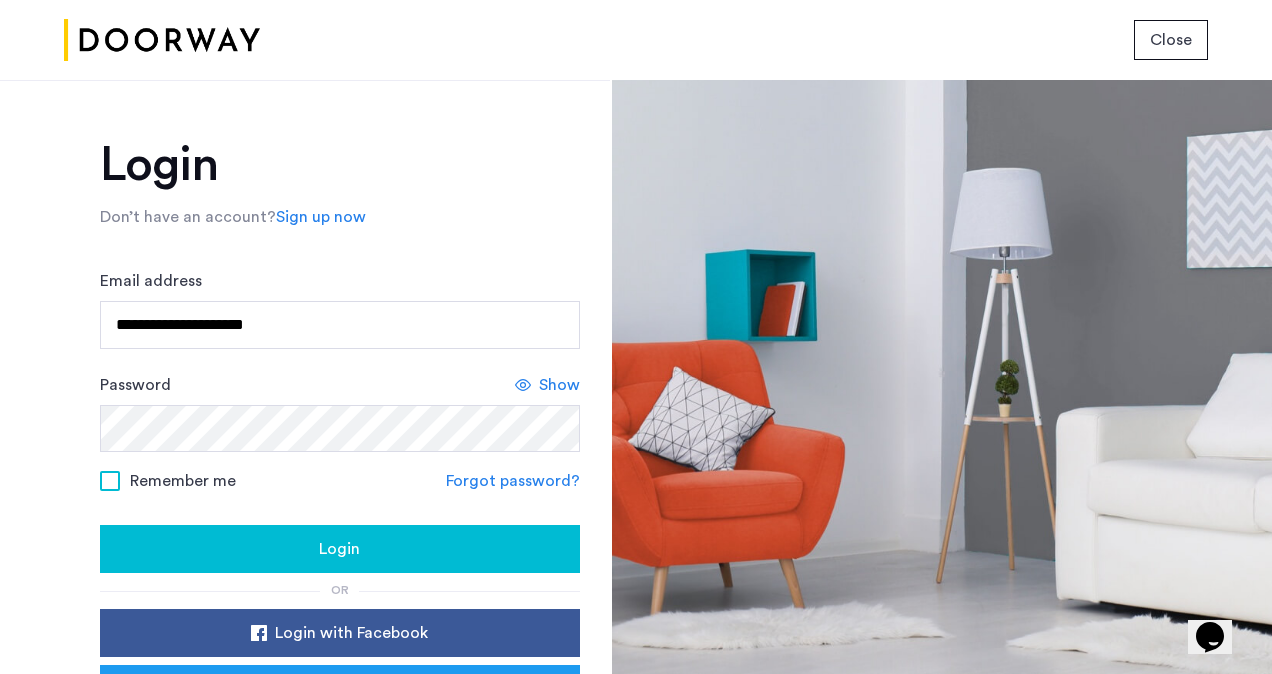 click on "Login" 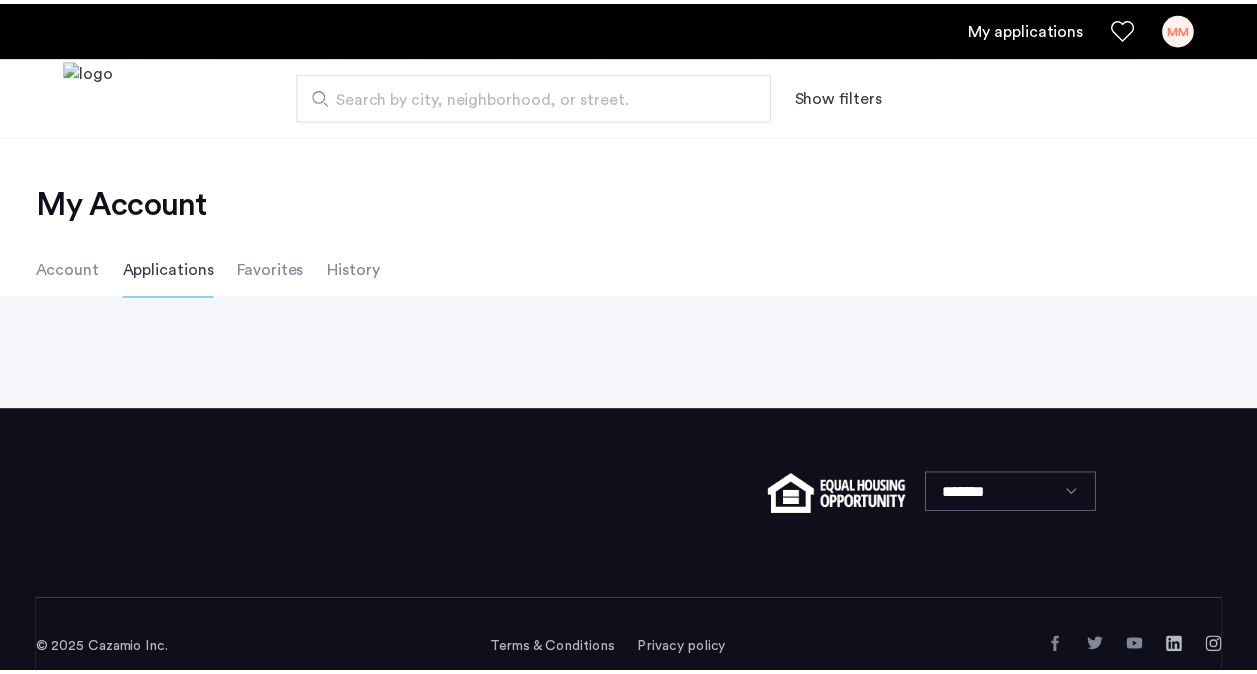 scroll, scrollTop: 0, scrollLeft: 0, axis: both 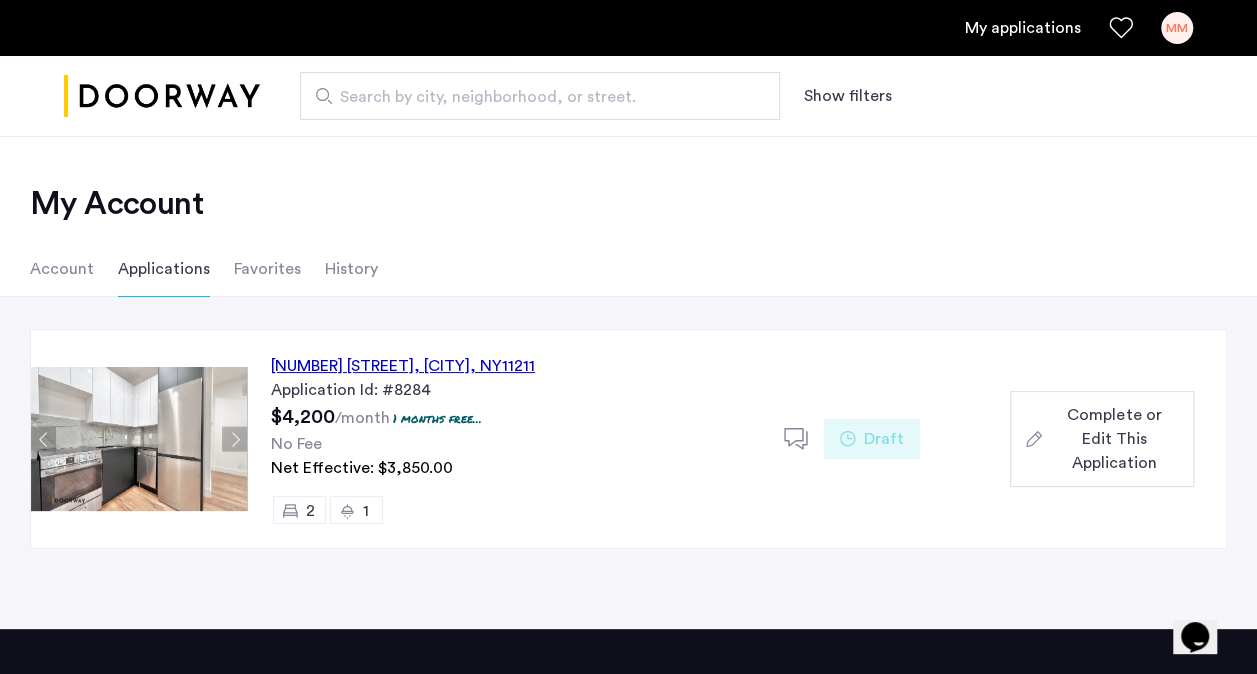 click on "Complete or Edit This Application" 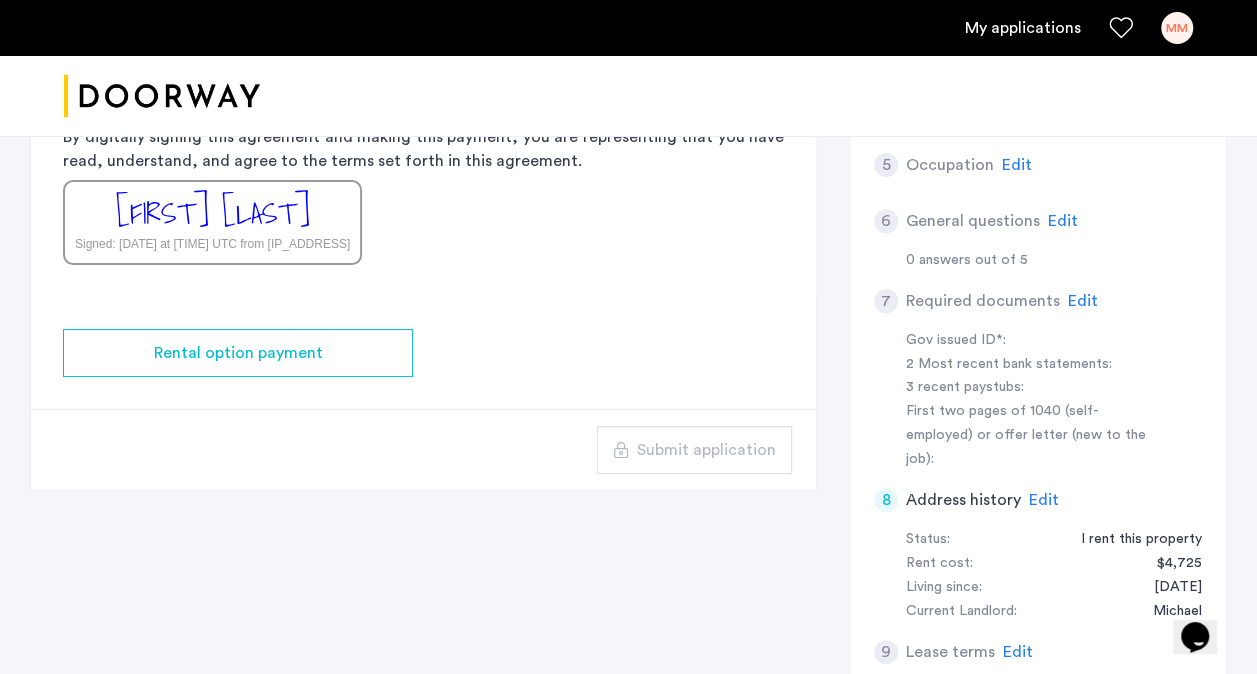 scroll, scrollTop: 500, scrollLeft: 0, axis: vertical 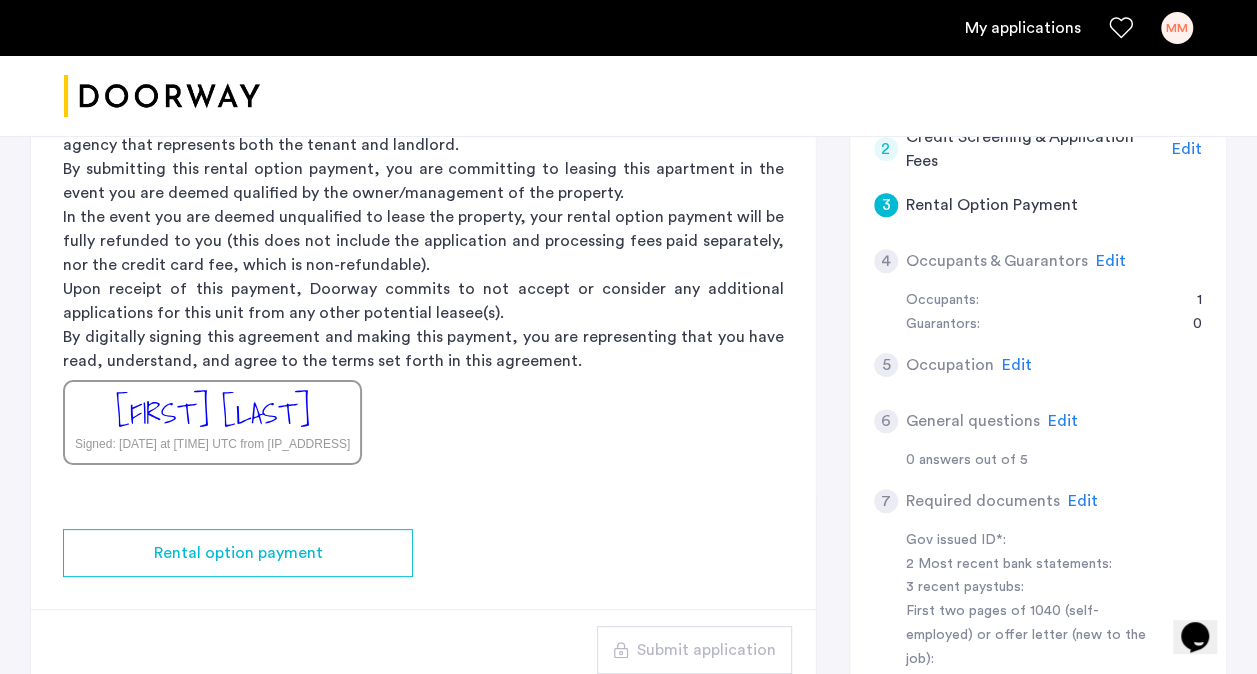 click on "3" 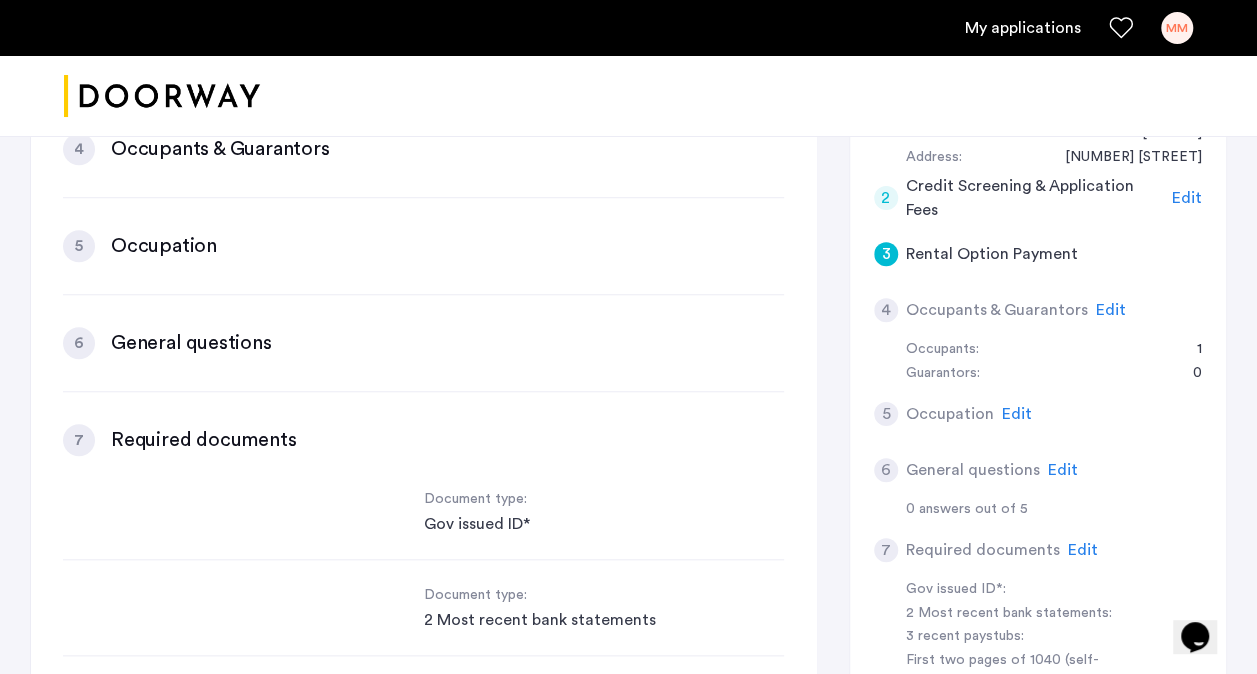 scroll, scrollTop: 0, scrollLeft: 0, axis: both 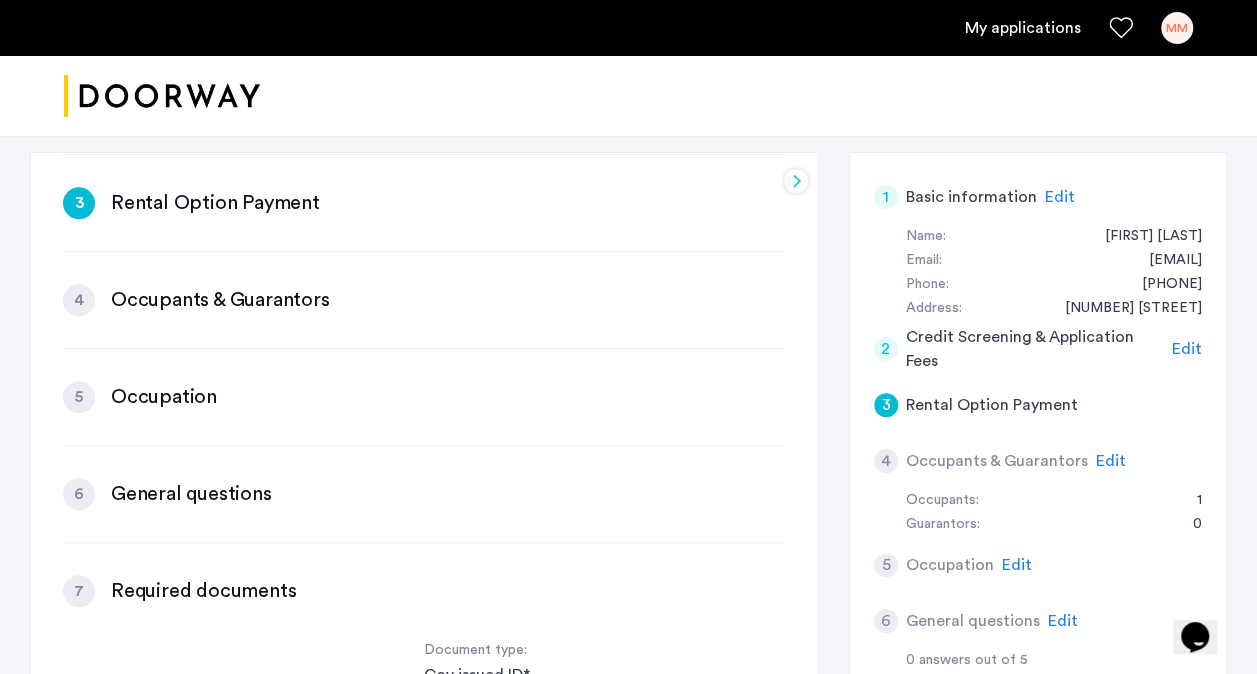 click on "4" at bounding box center [79, 300] 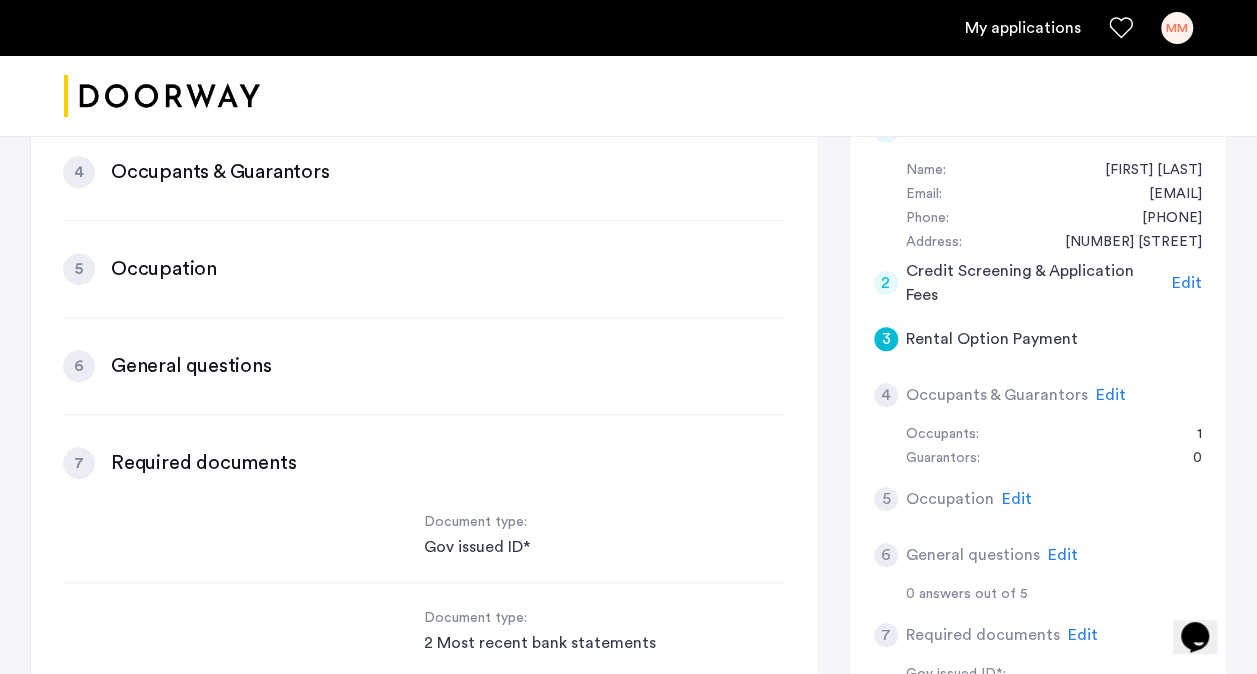 scroll, scrollTop: 450, scrollLeft: 0, axis: vertical 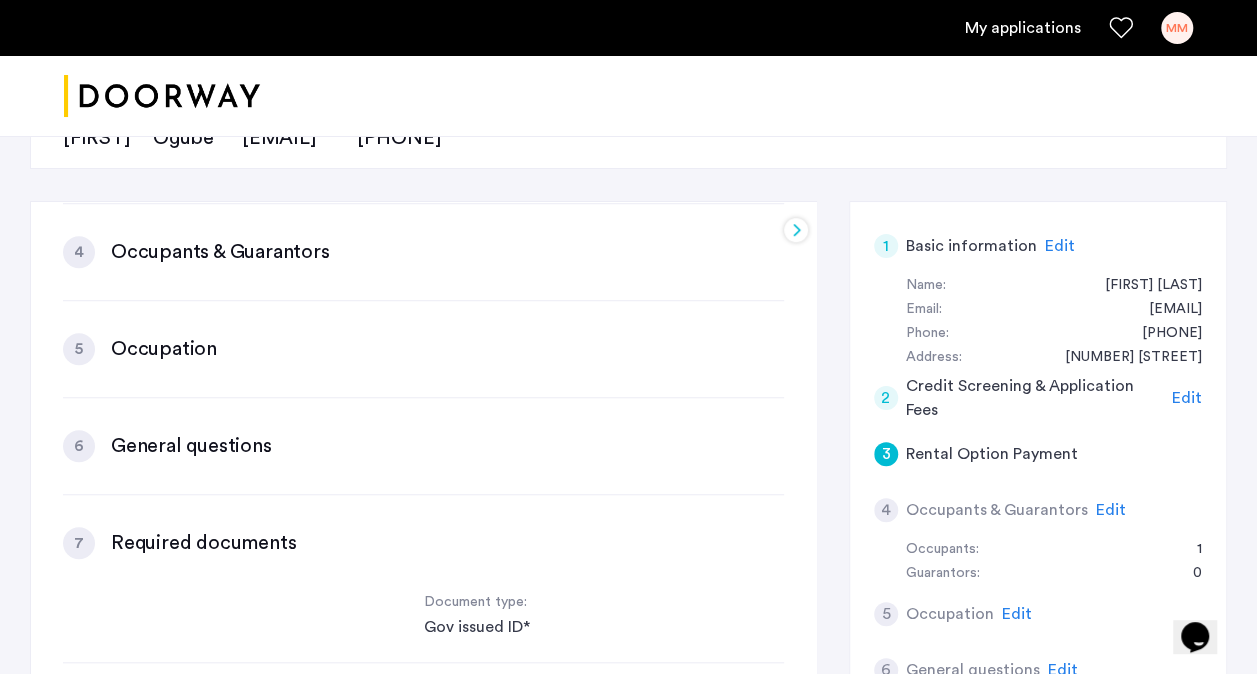 click at bounding box center (796, 230) 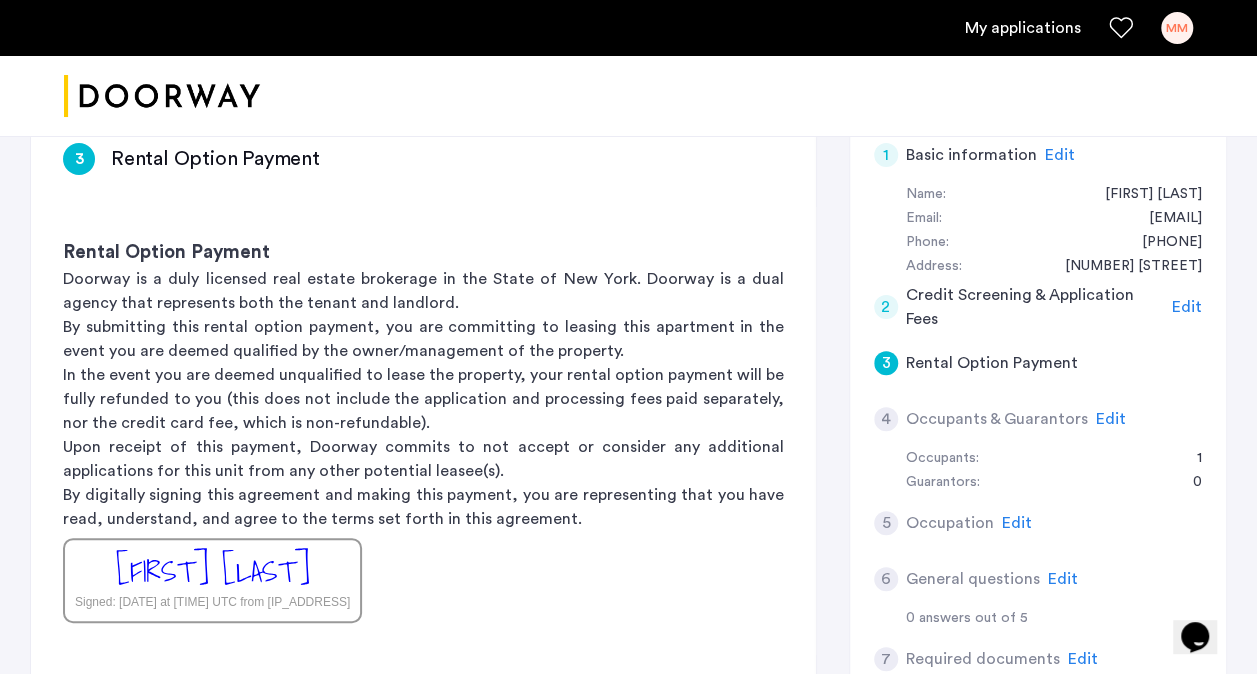 scroll, scrollTop: 451, scrollLeft: 0, axis: vertical 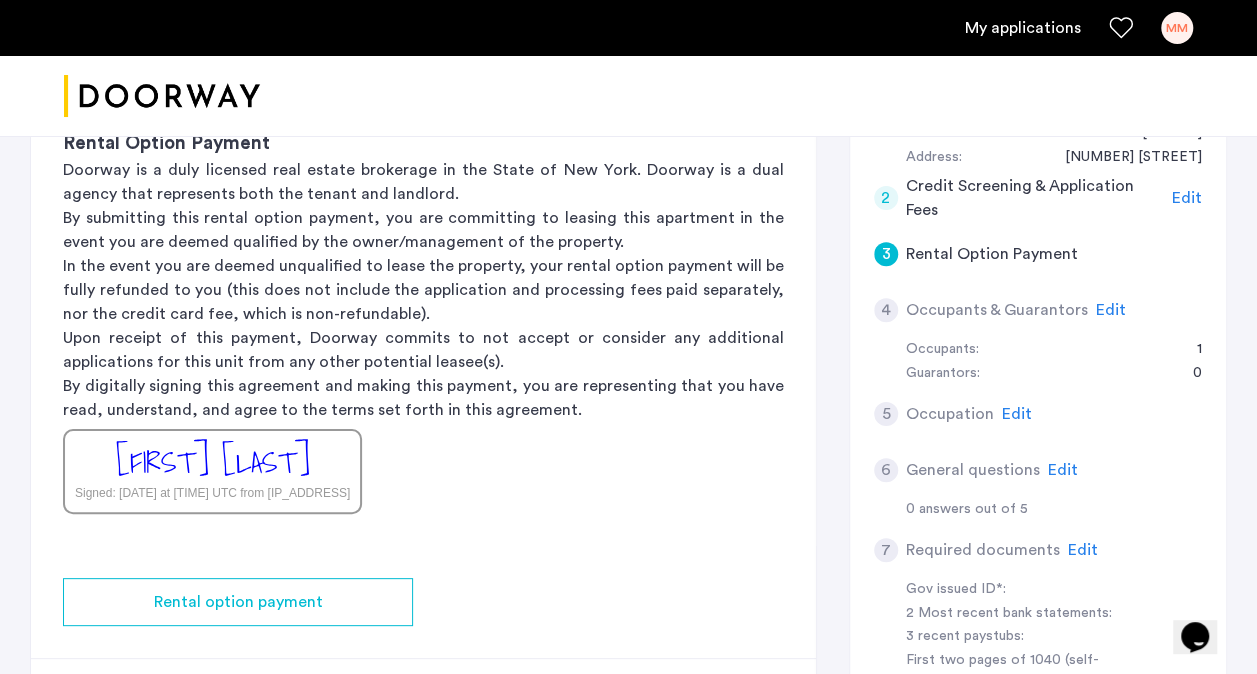 click on "Edit" 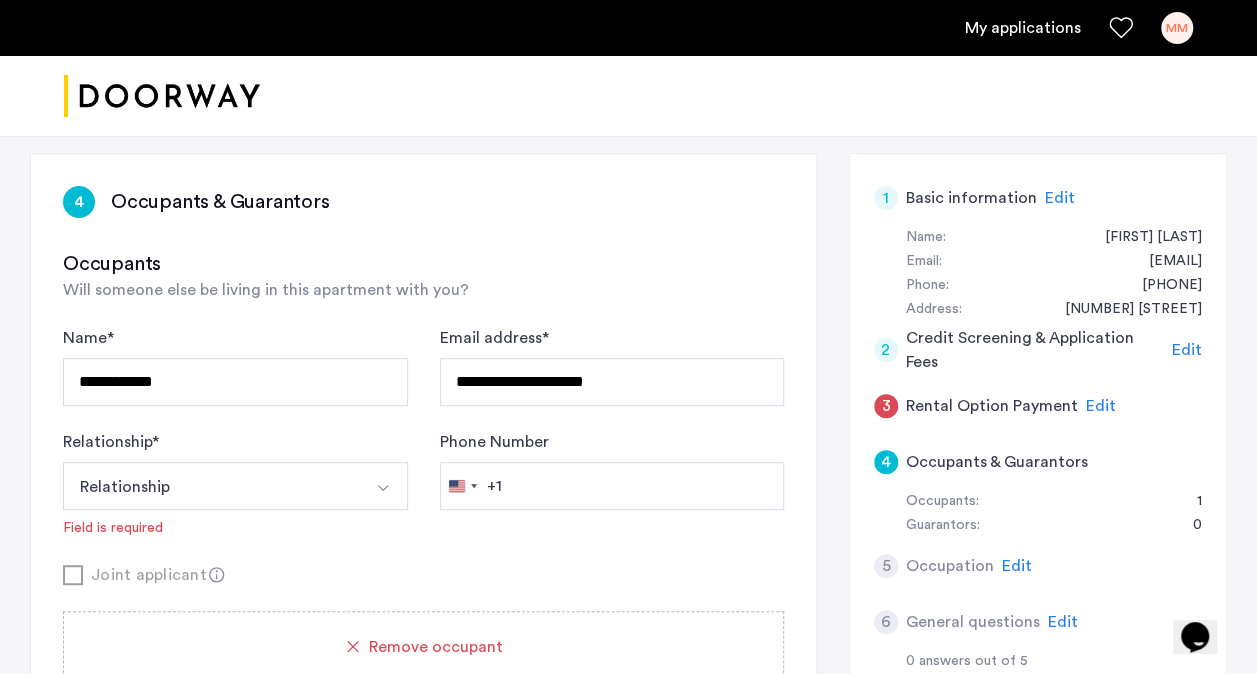 scroll, scrollTop: 293, scrollLeft: 0, axis: vertical 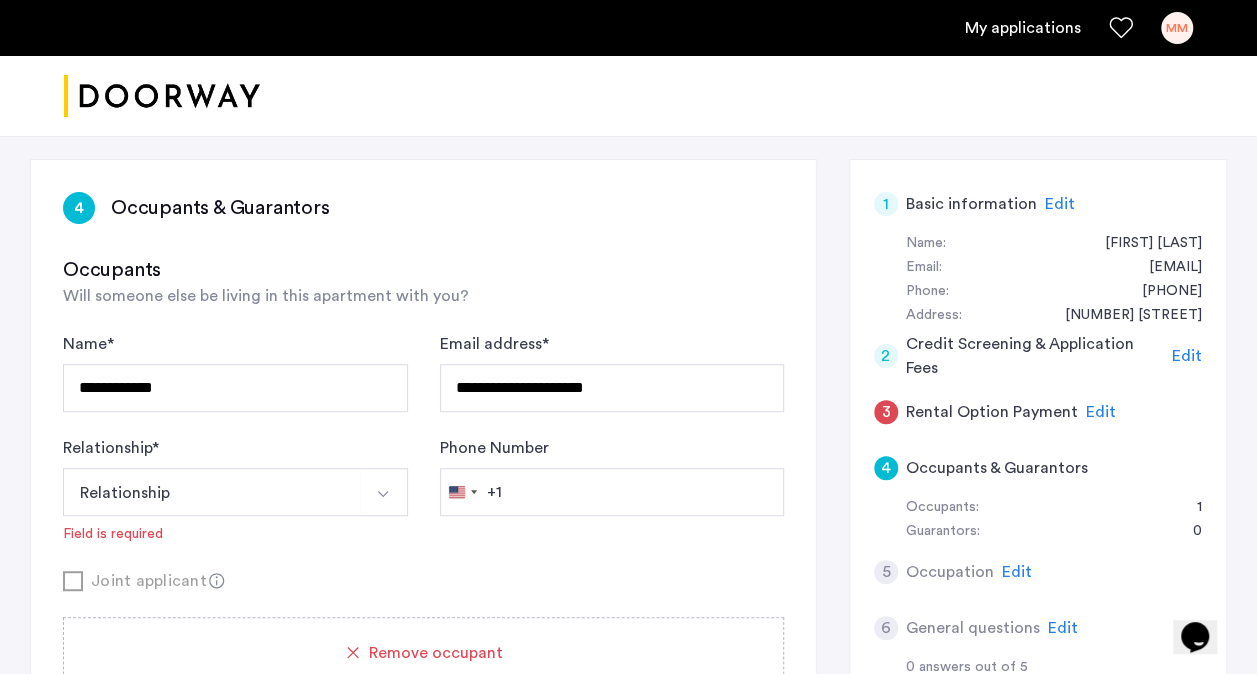 click on "Edit" 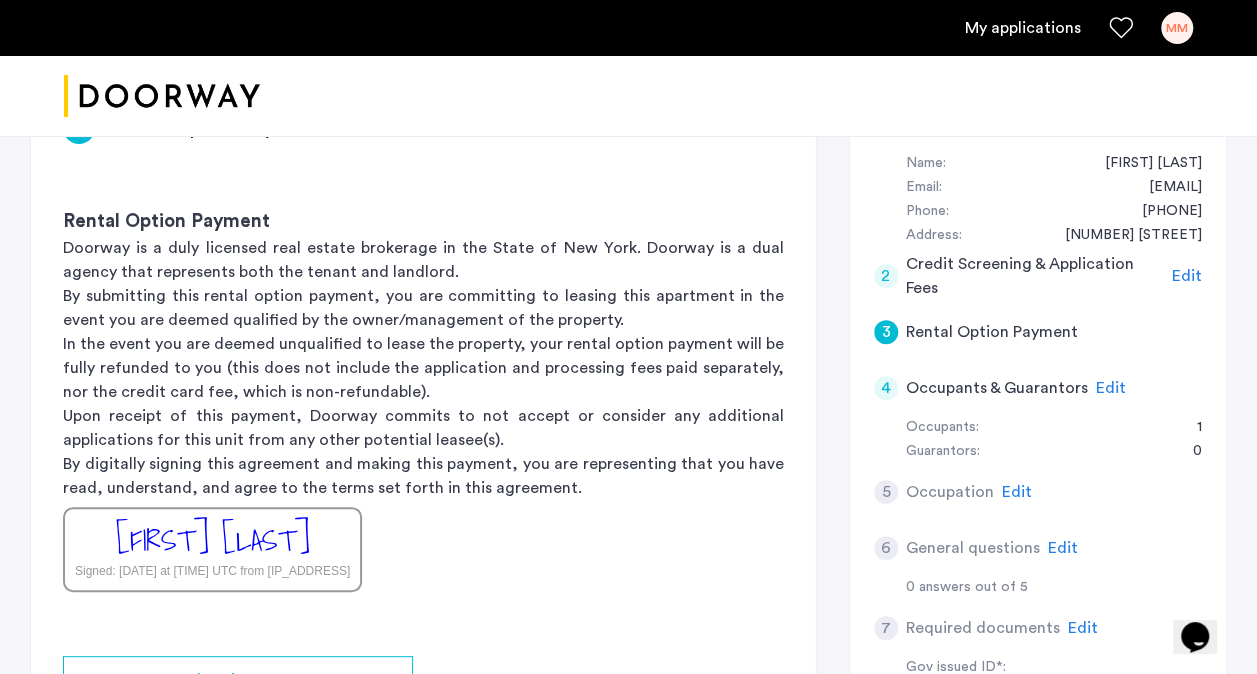 scroll, scrollTop: 500, scrollLeft: 0, axis: vertical 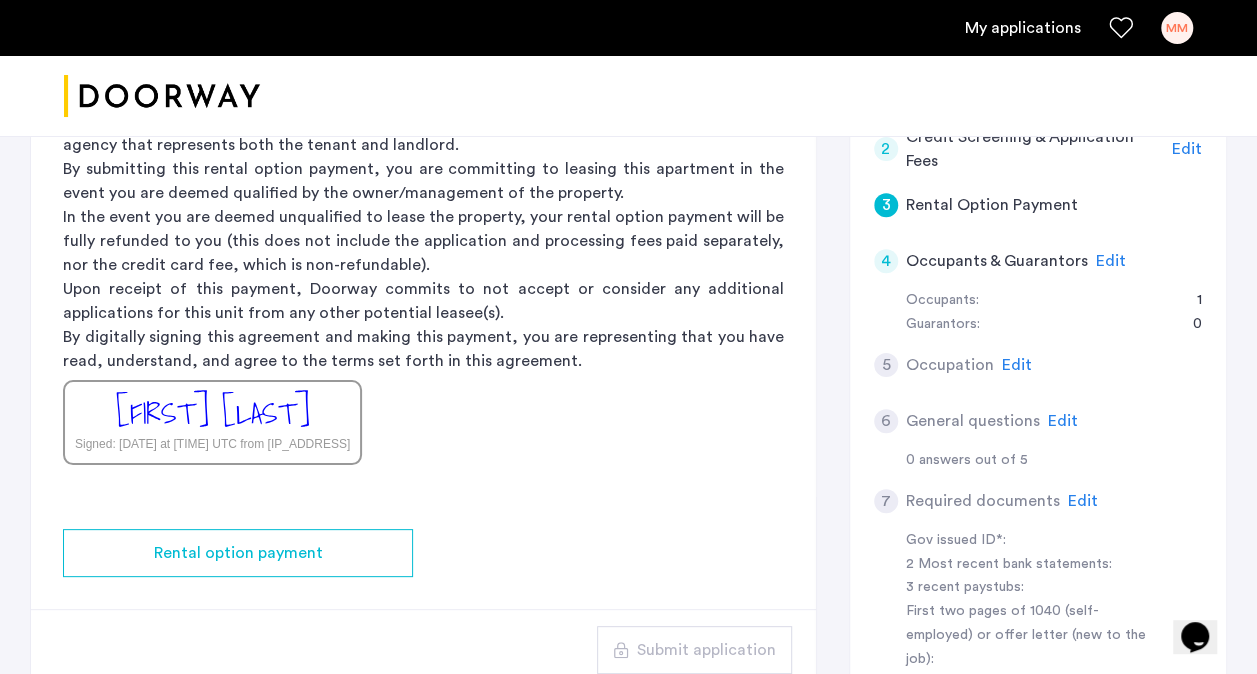 click on "Edit" 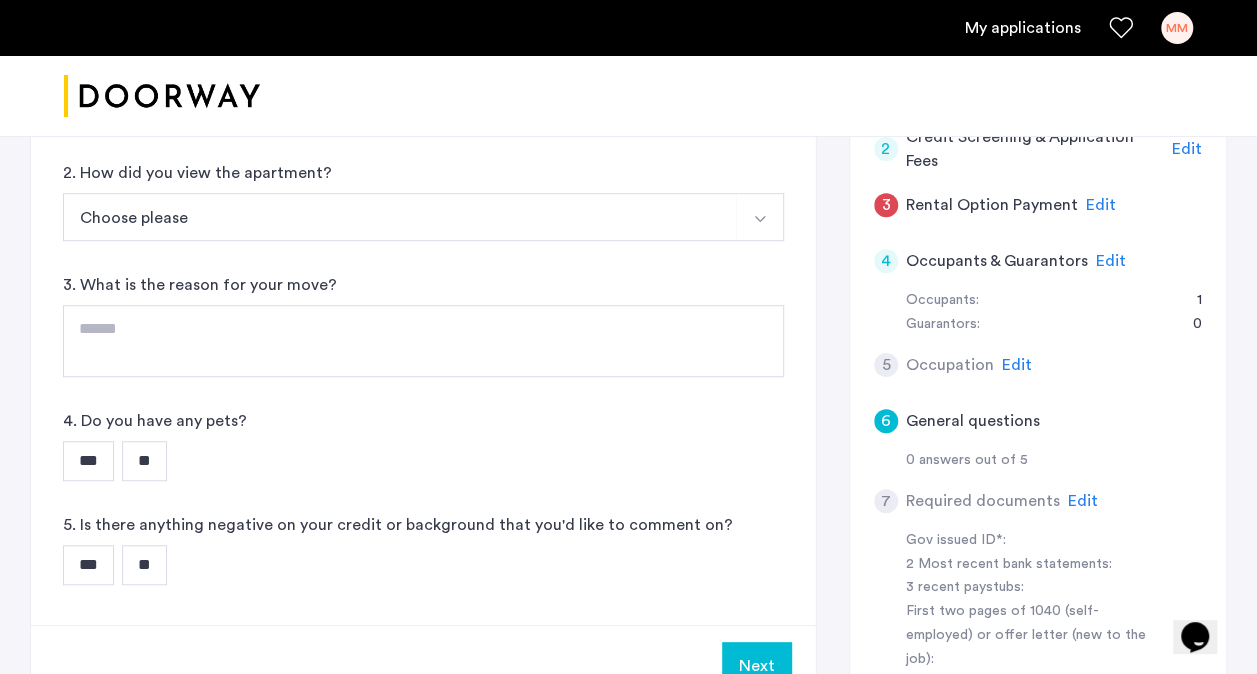 click on "Edit" 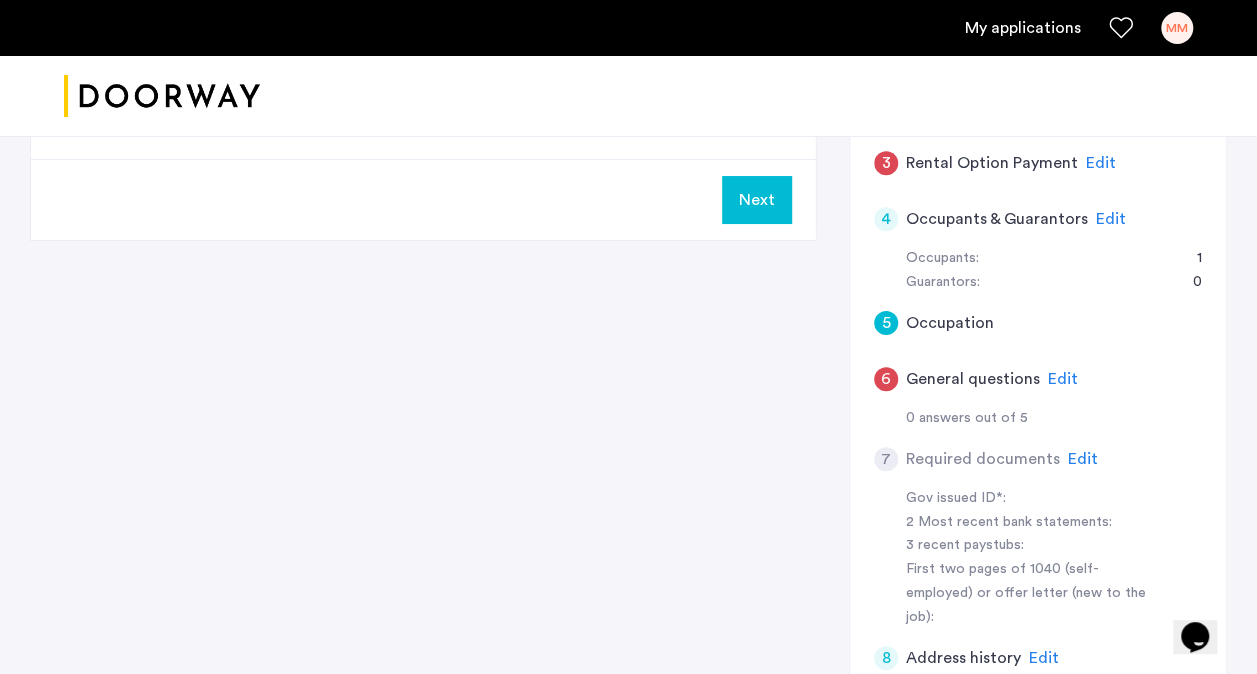 scroll, scrollTop: 500, scrollLeft: 0, axis: vertical 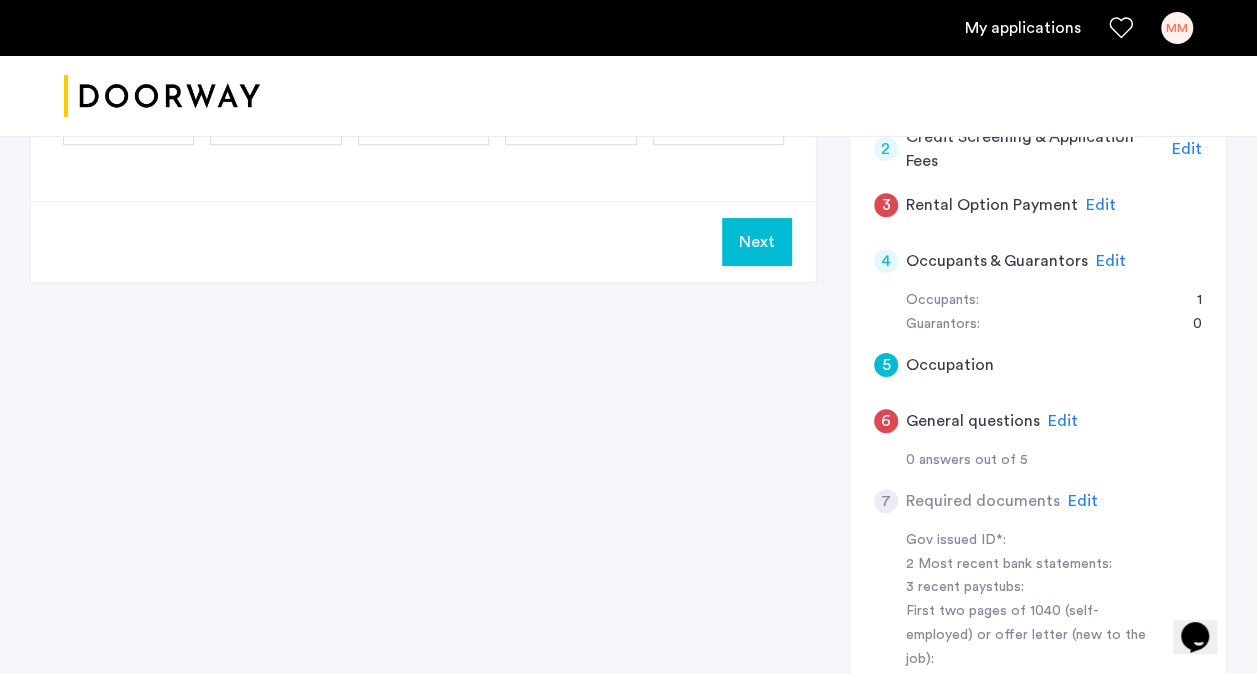 click on "Edit" 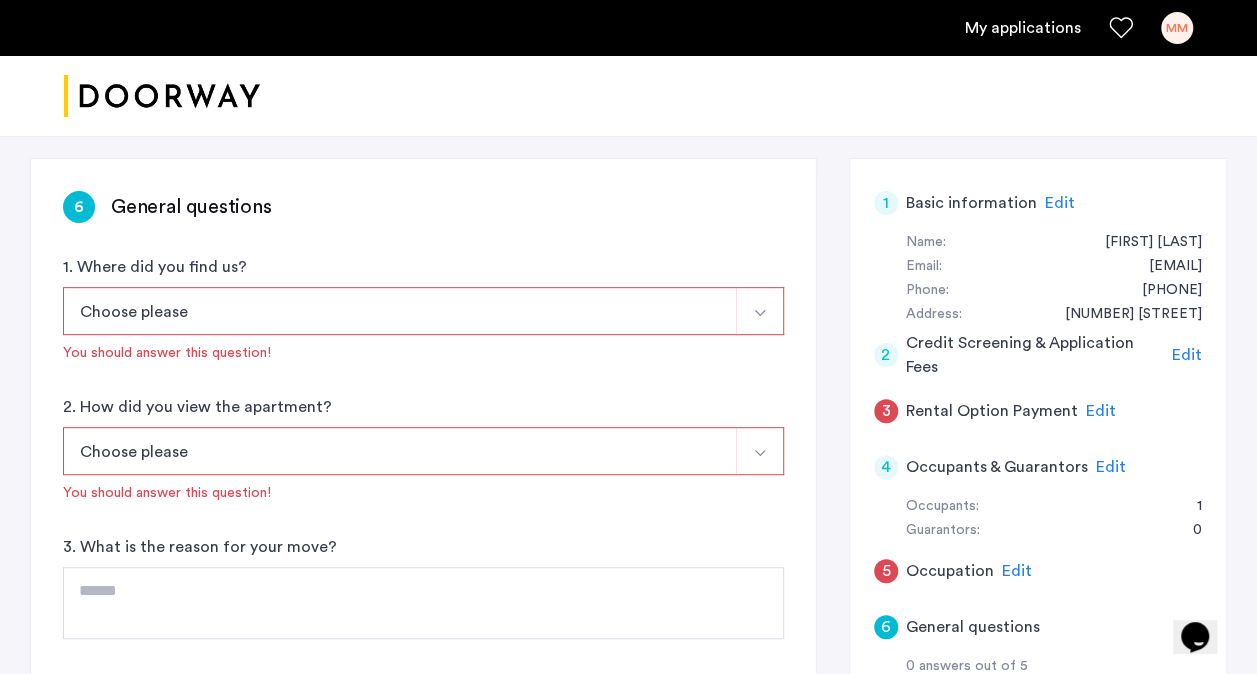 scroll, scrollTop: 100, scrollLeft: 0, axis: vertical 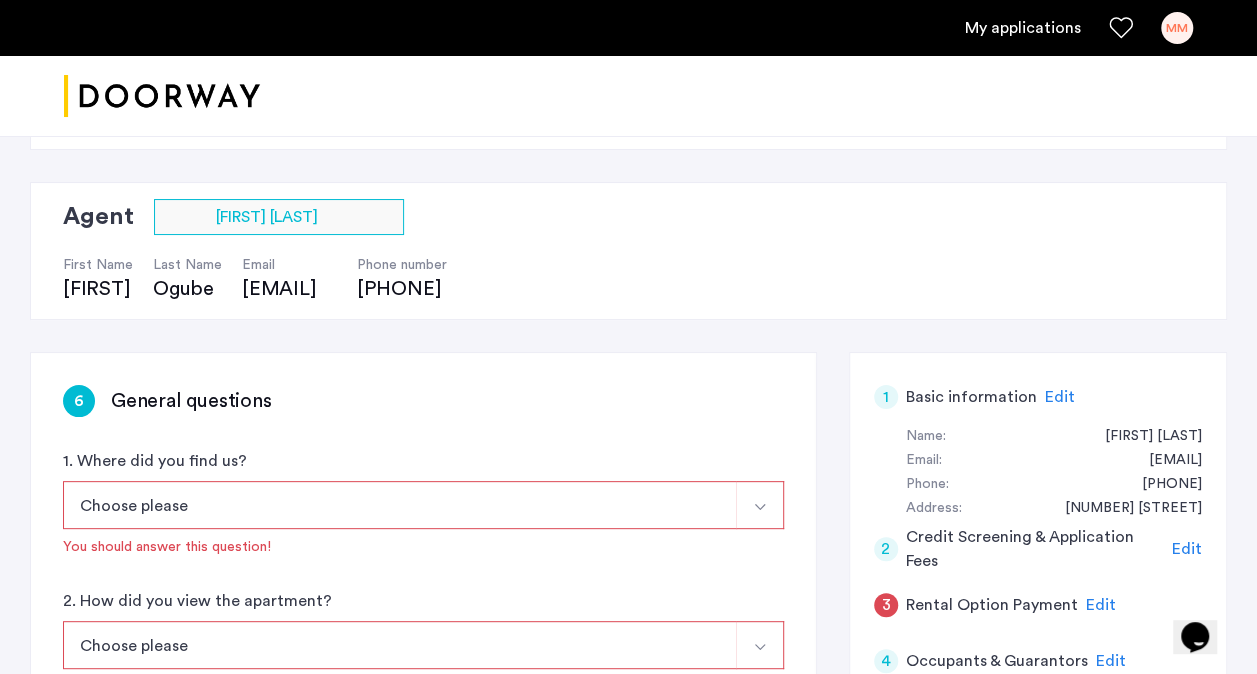 click at bounding box center [760, 505] 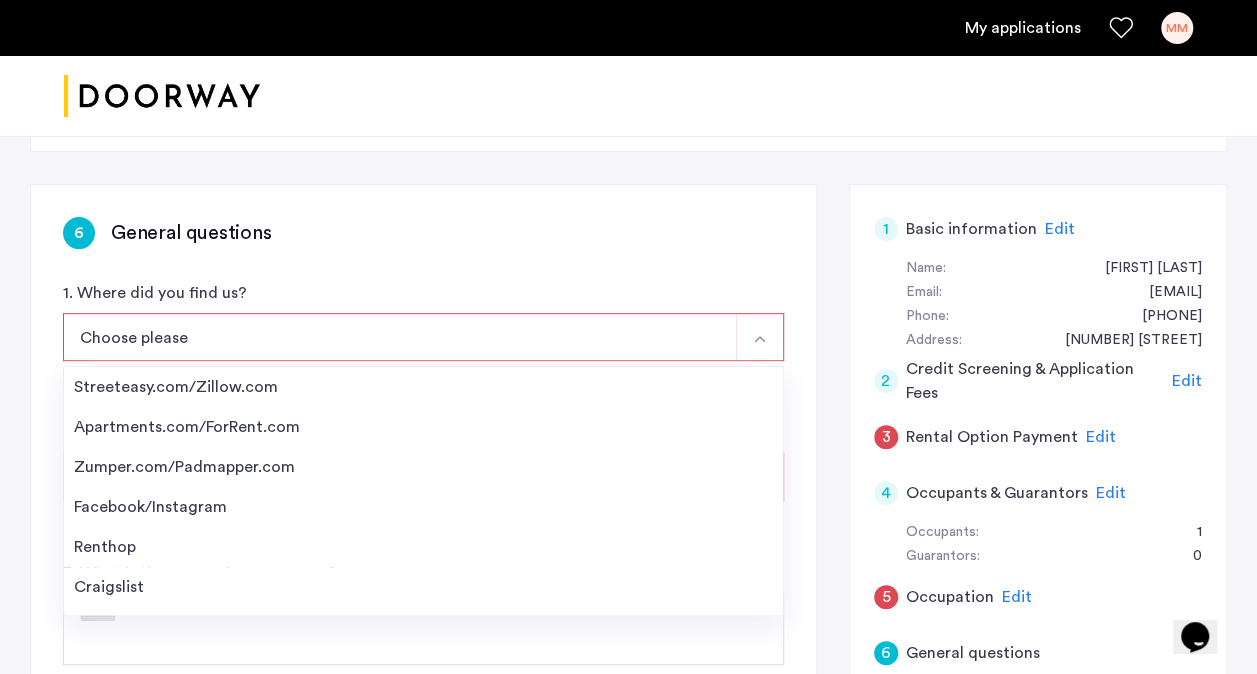 scroll, scrollTop: 300, scrollLeft: 0, axis: vertical 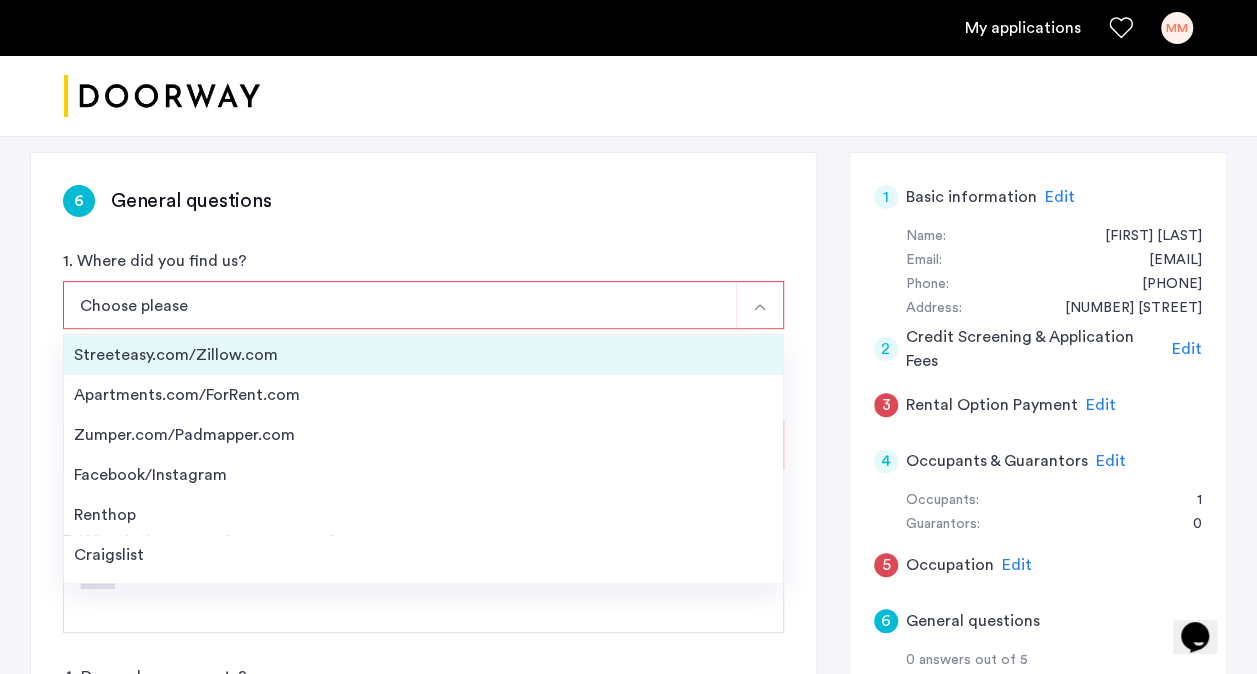 click on "Streeteasy.com/Zillow.com" at bounding box center (423, 355) 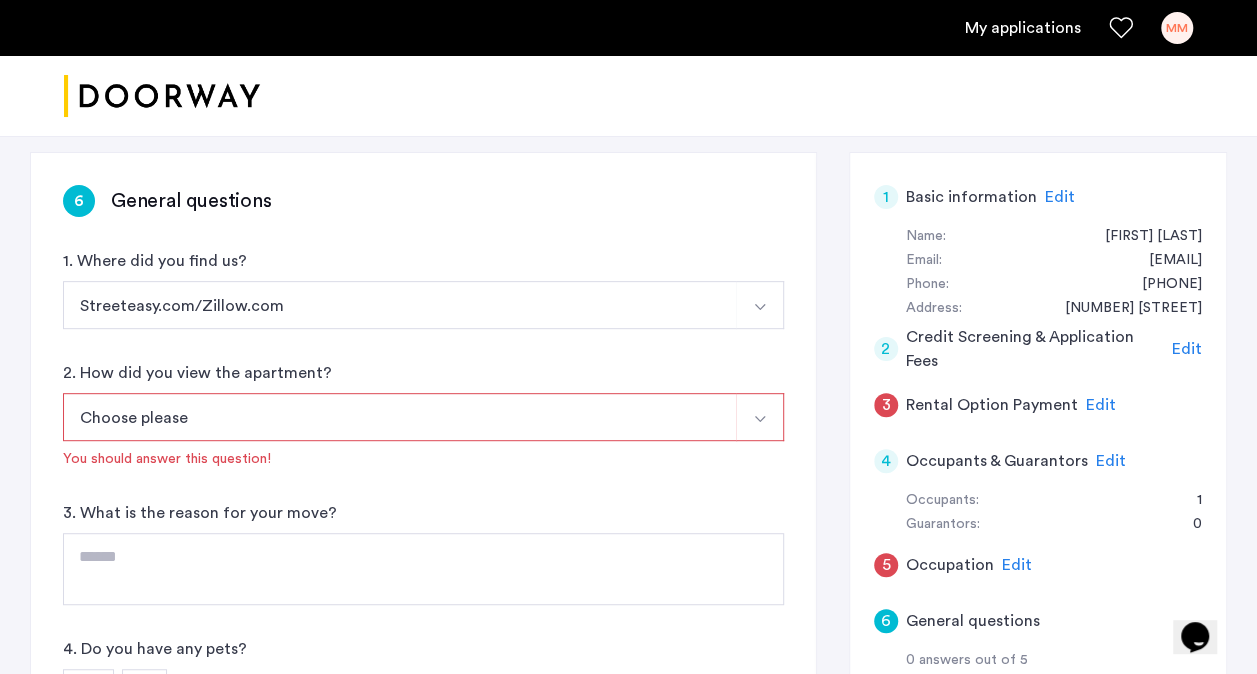 click on "Choose please" at bounding box center [400, 417] 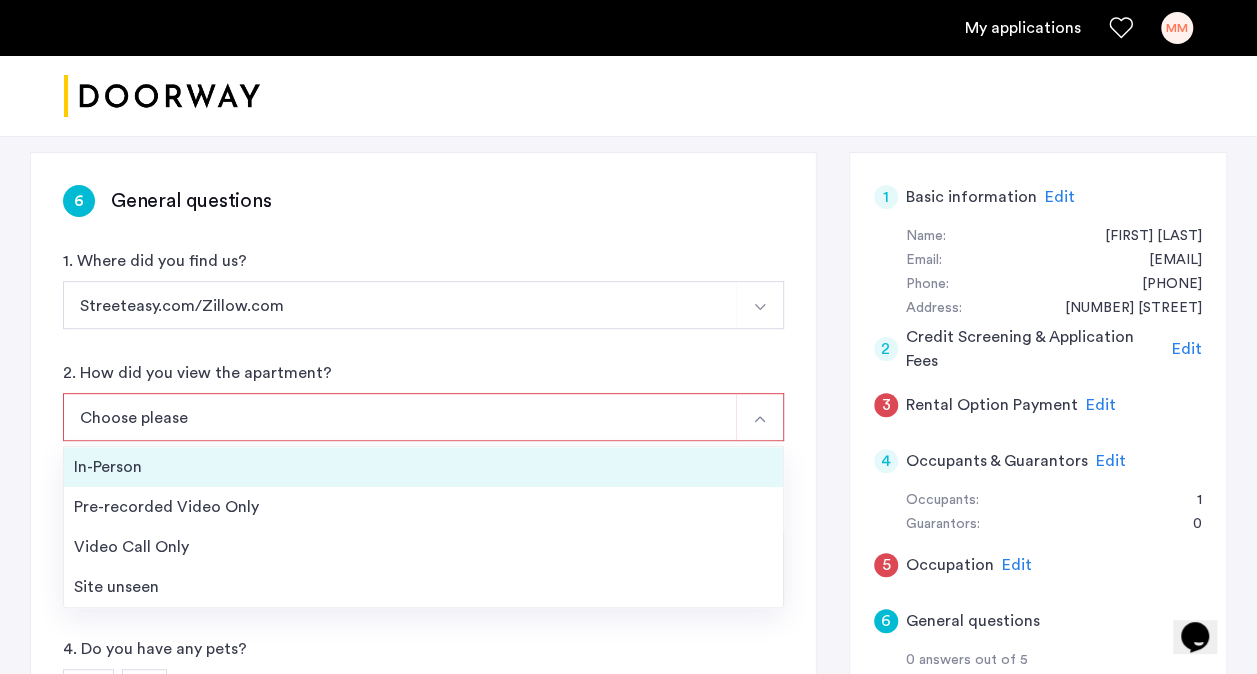 click on "In-Person" at bounding box center [423, 467] 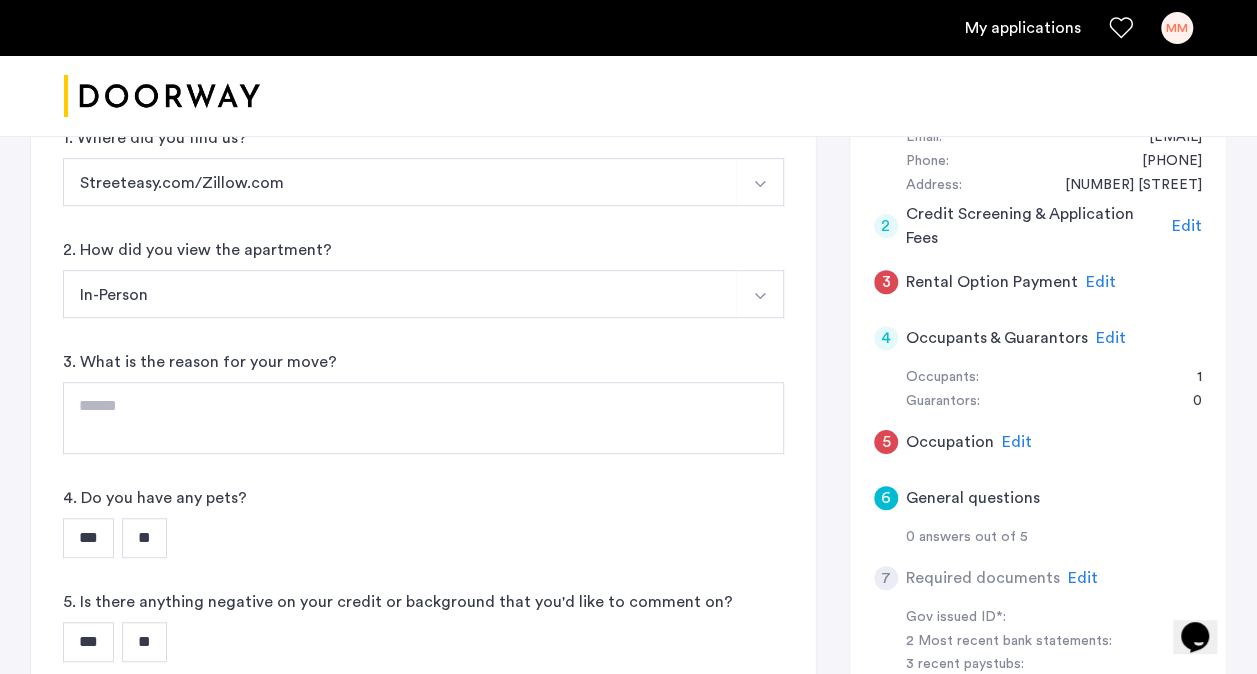 scroll, scrollTop: 500, scrollLeft: 0, axis: vertical 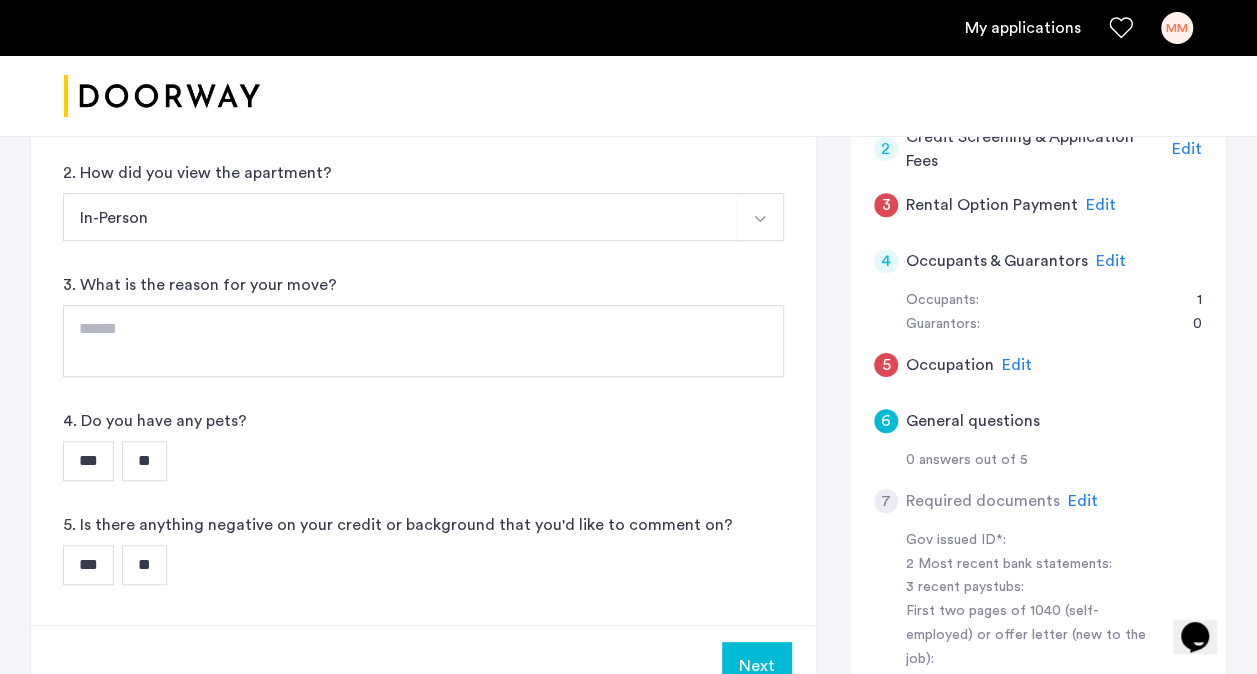 click on "Edit" 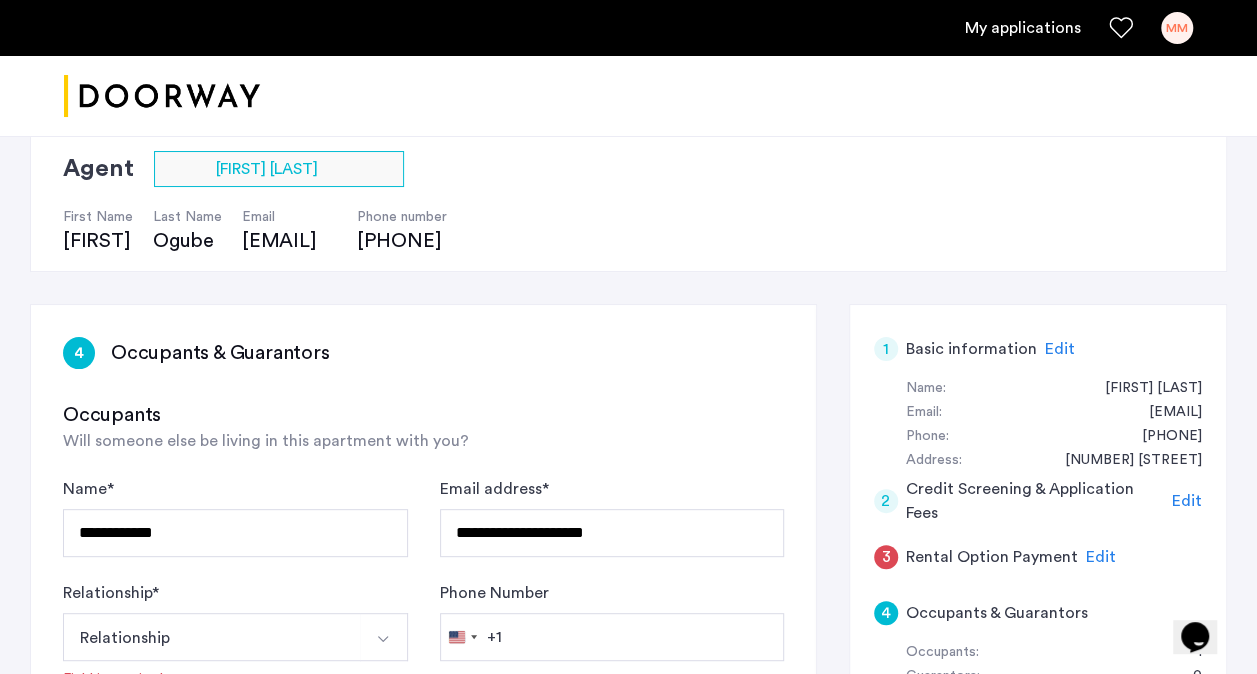 scroll, scrollTop: 100, scrollLeft: 0, axis: vertical 